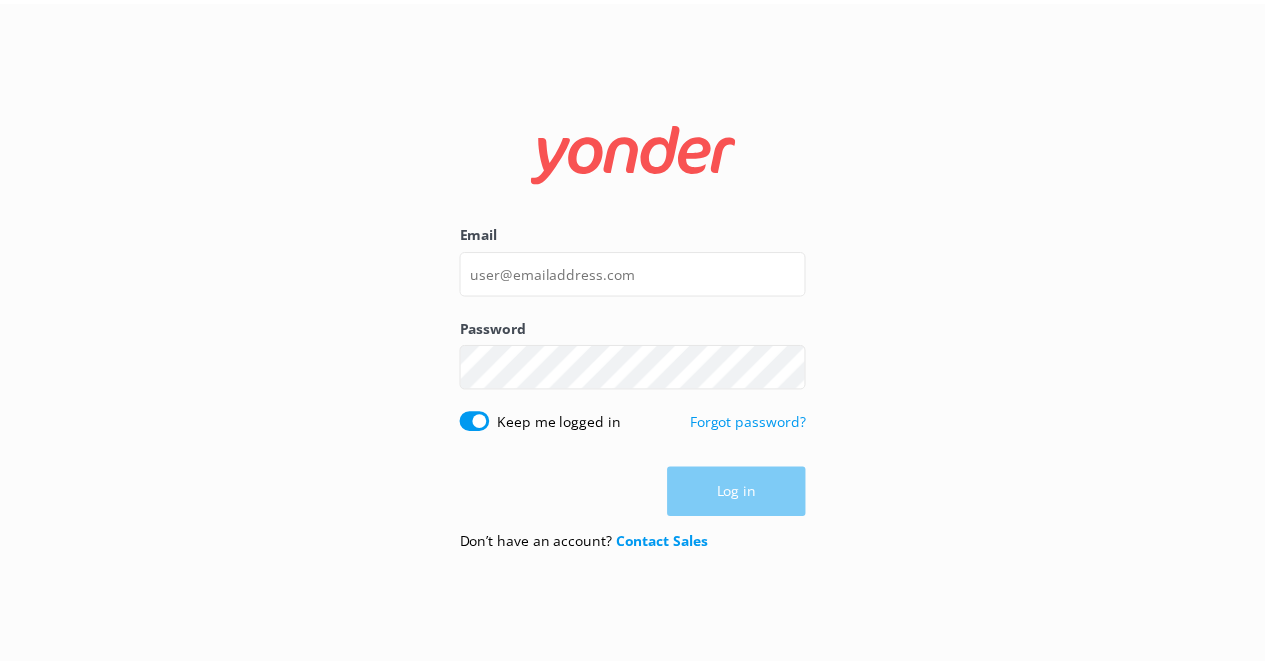 scroll, scrollTop: 0, scrollLeft: 0, axis: both 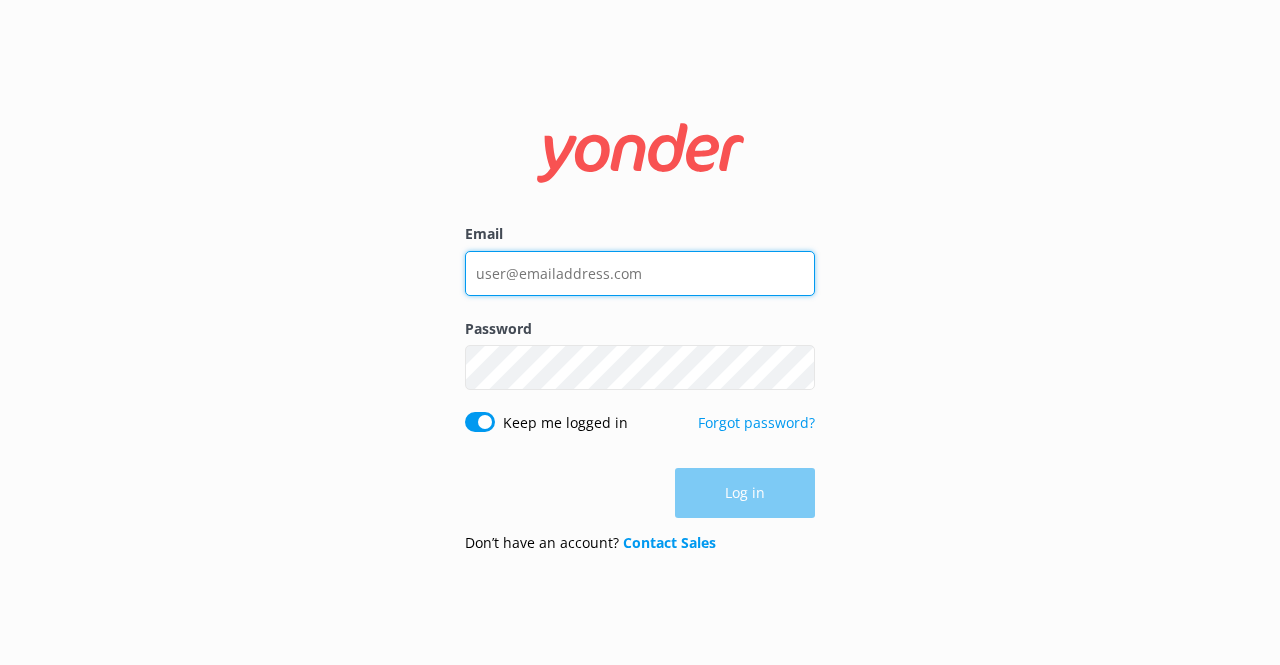 type on "[EMAIL]" 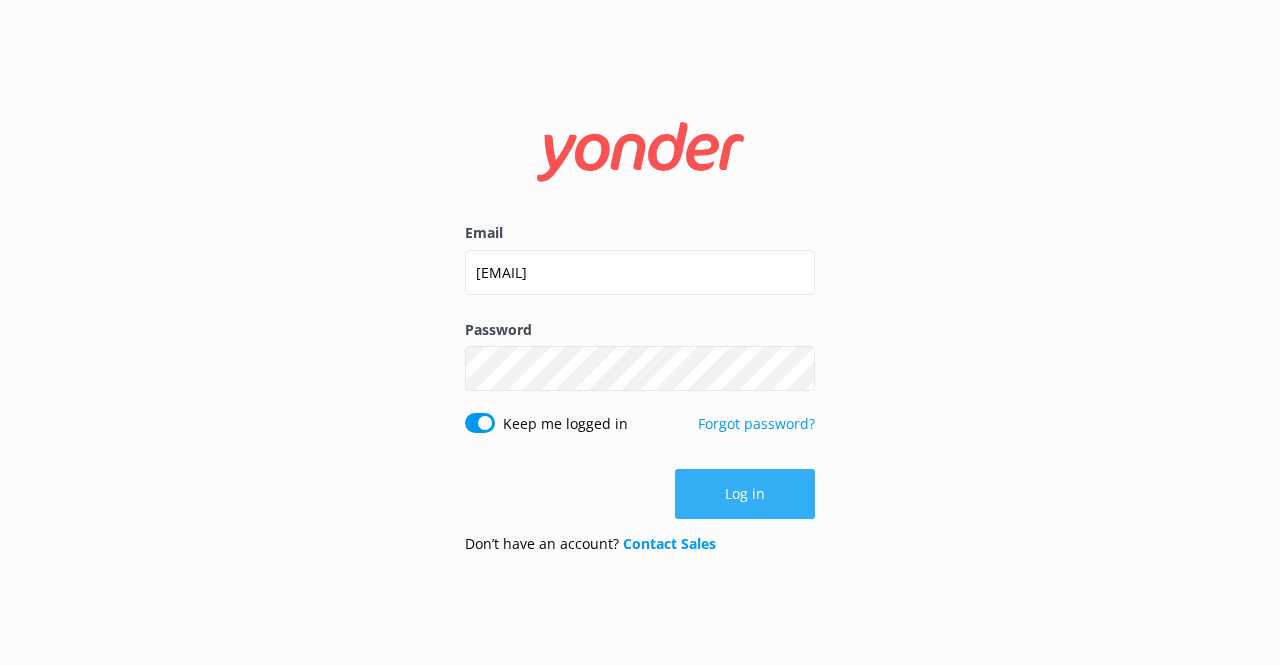 click on "Log in" at bounding box center [640, 494] 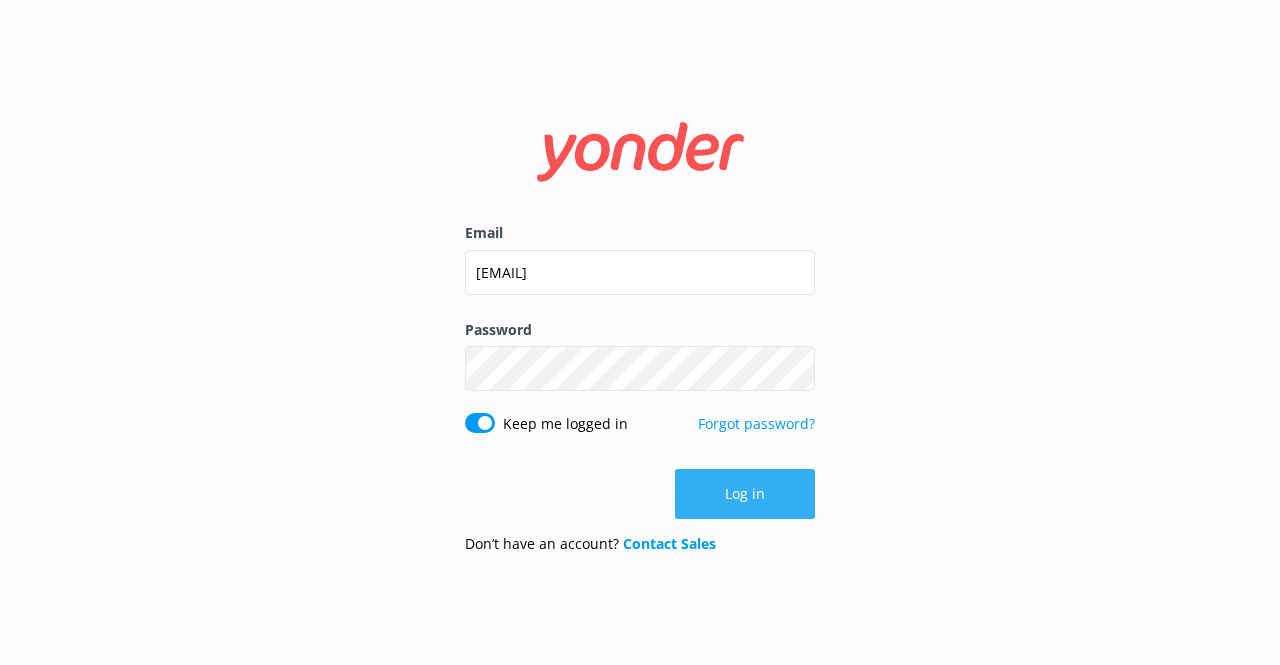 click on "Log in" at bounding box center (745, 494) 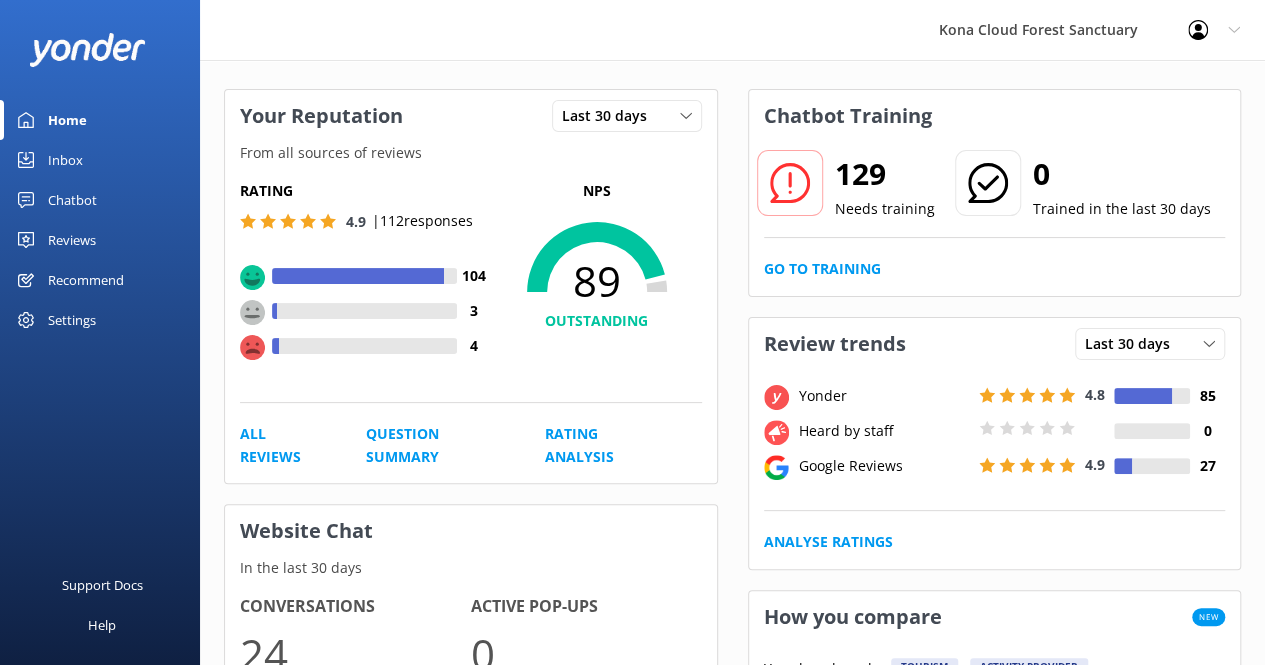 scroll, scrollTop: 100, scrollLeft: 0, axis: vertical 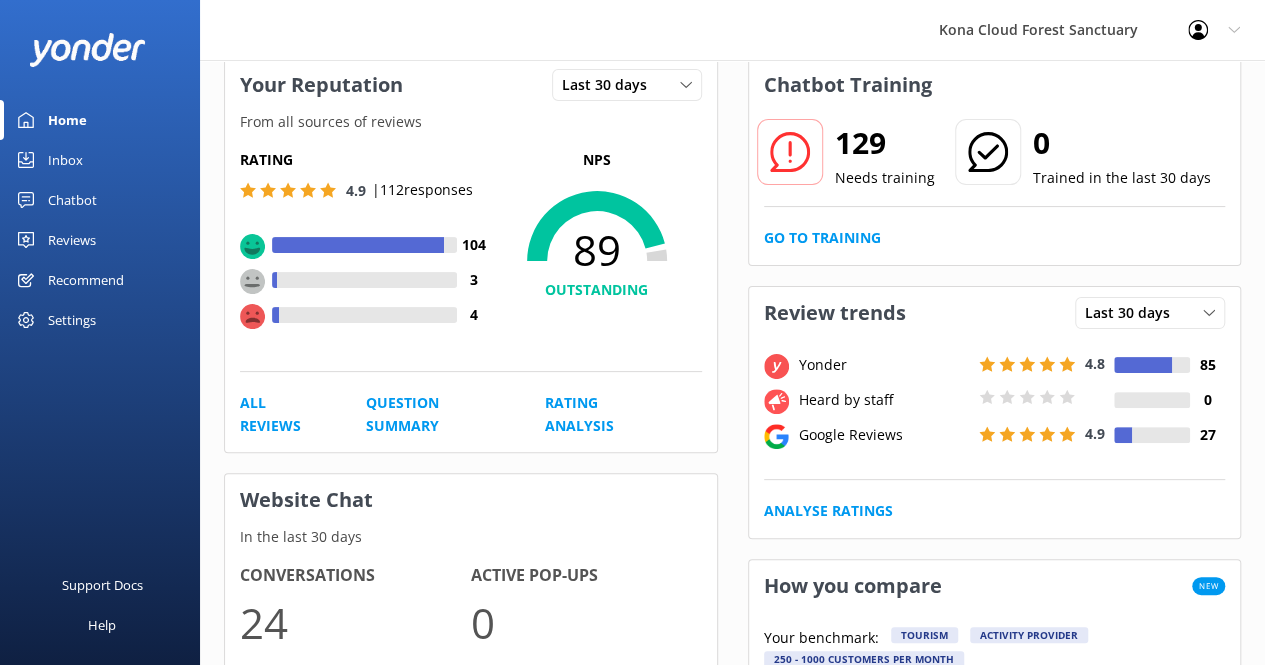 click on "Inbox" at bounding box center (65, 160) 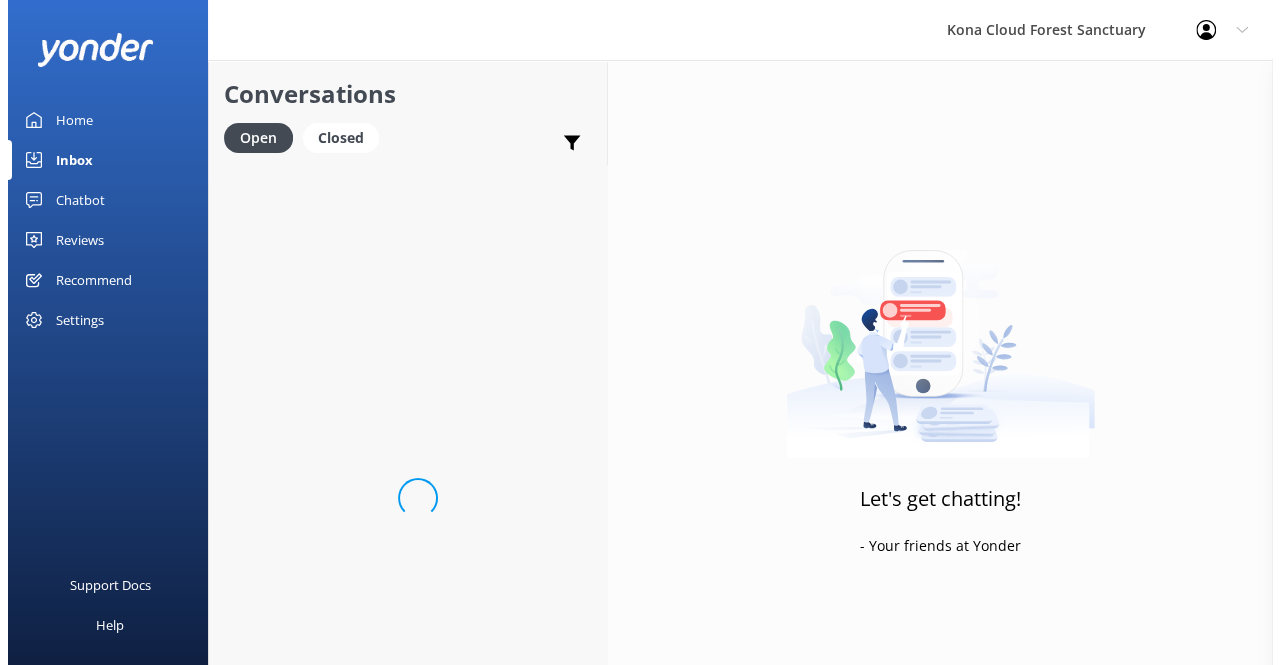 scroll, scrollTop: 0, scrollLeft: 0, axis: both 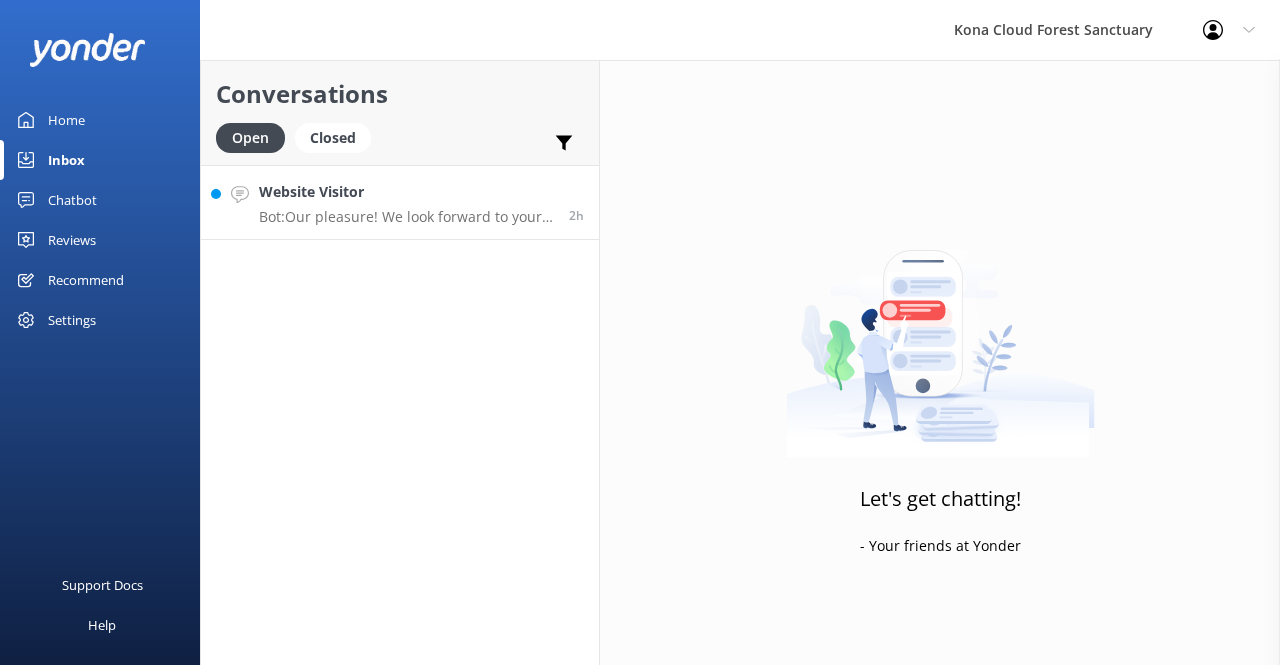 click on "Website Visitor Bot:  Our pleasure! We look forward to your visit of the Kona Cloud Forest Sanctuary soon! 2h" at bounding box center (400, 202) 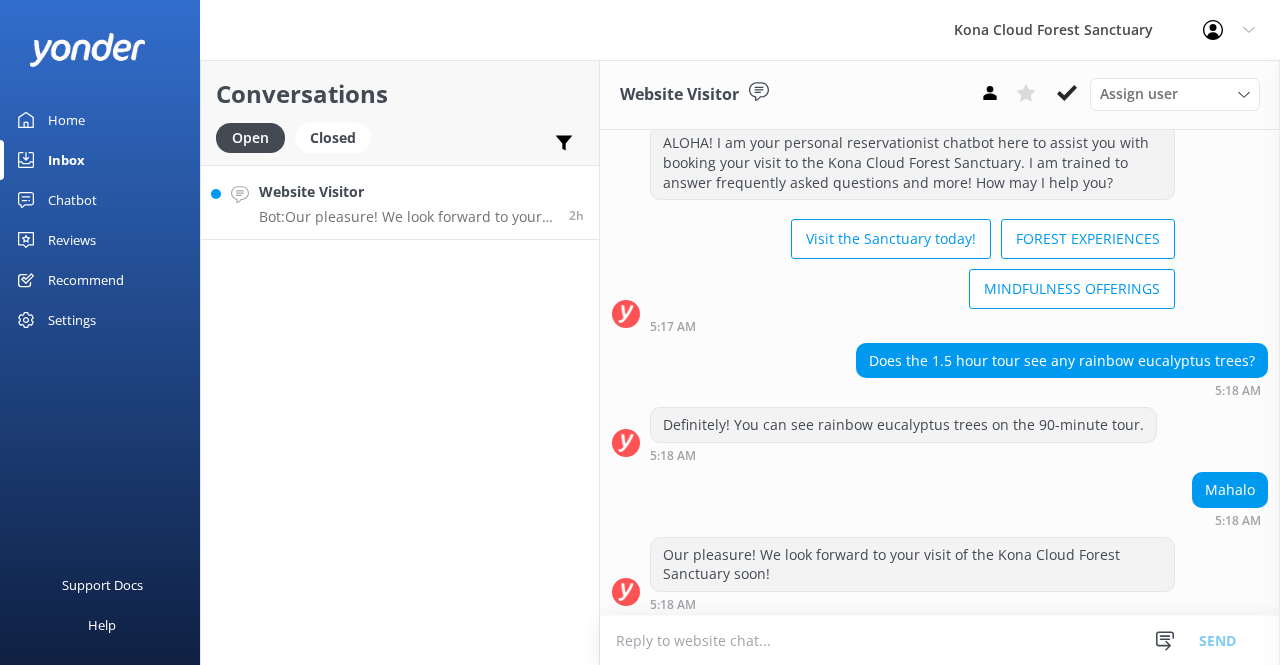 scroll, scrollTop: 58, scrollLeft: 0, axis: vertical 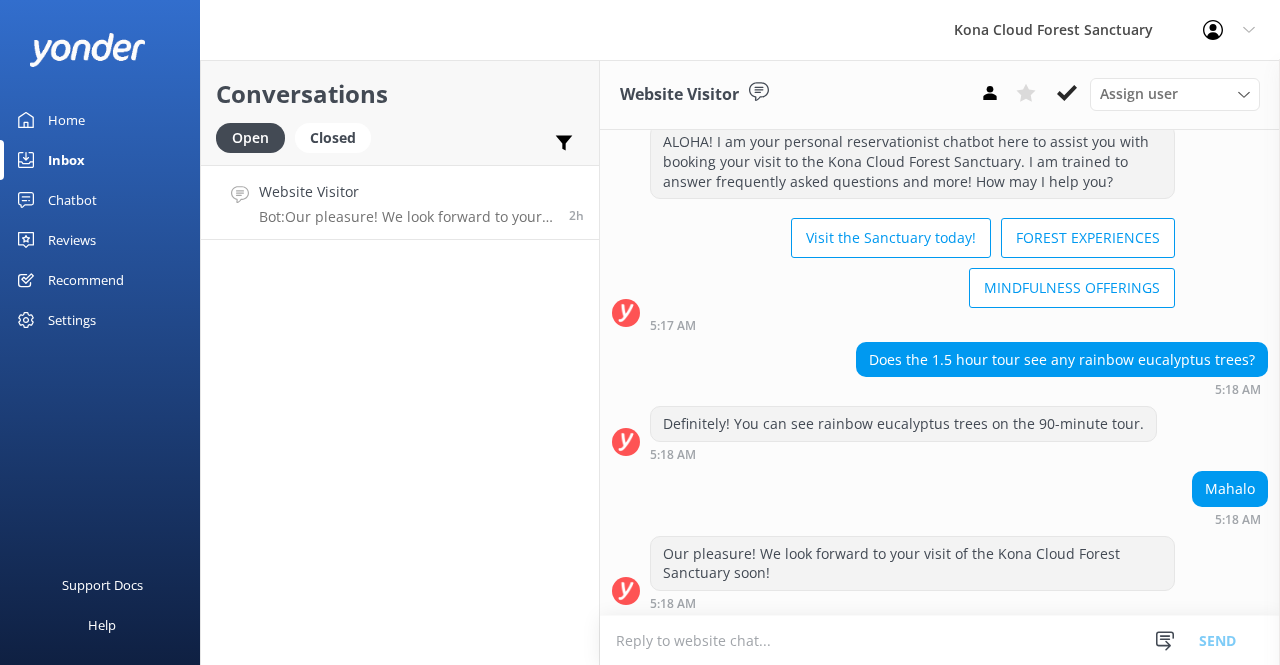 click 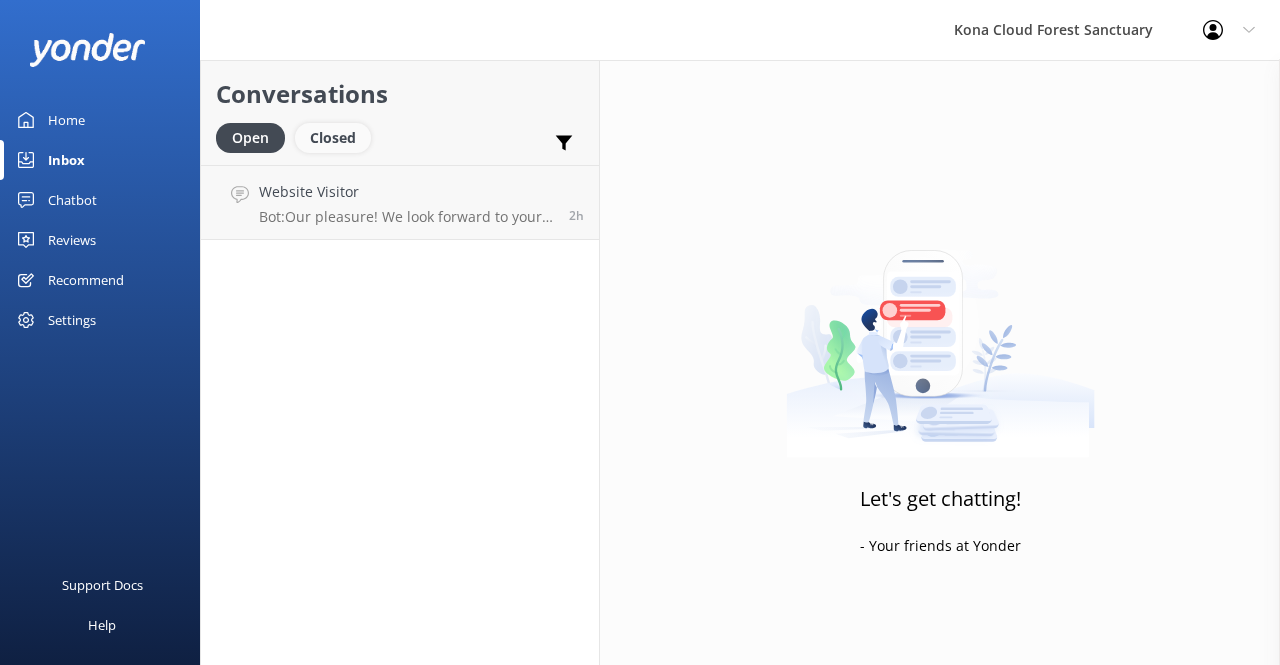 click on "Closed" at bounding box center [333, 138] 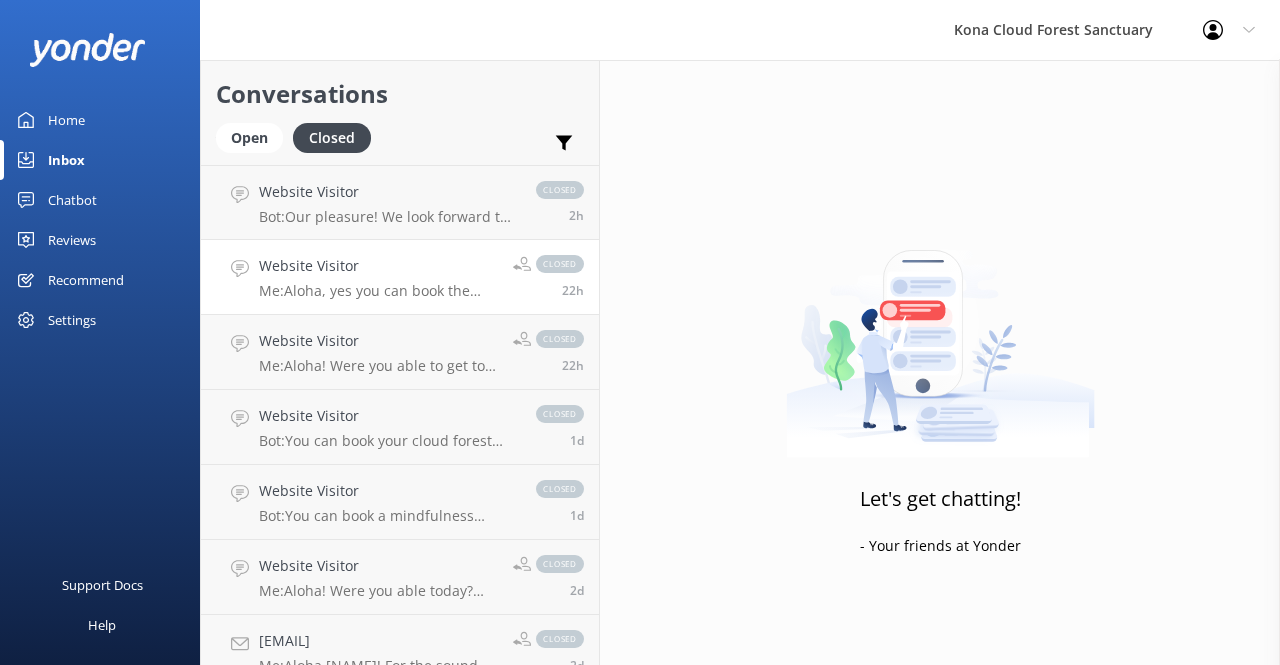 click on "Me: Aloha, yes you can book the same day. Our forest tours are daily and our sound baths are from Sat-Wed. Hoping to see you!" at bounding box center (378, 291) 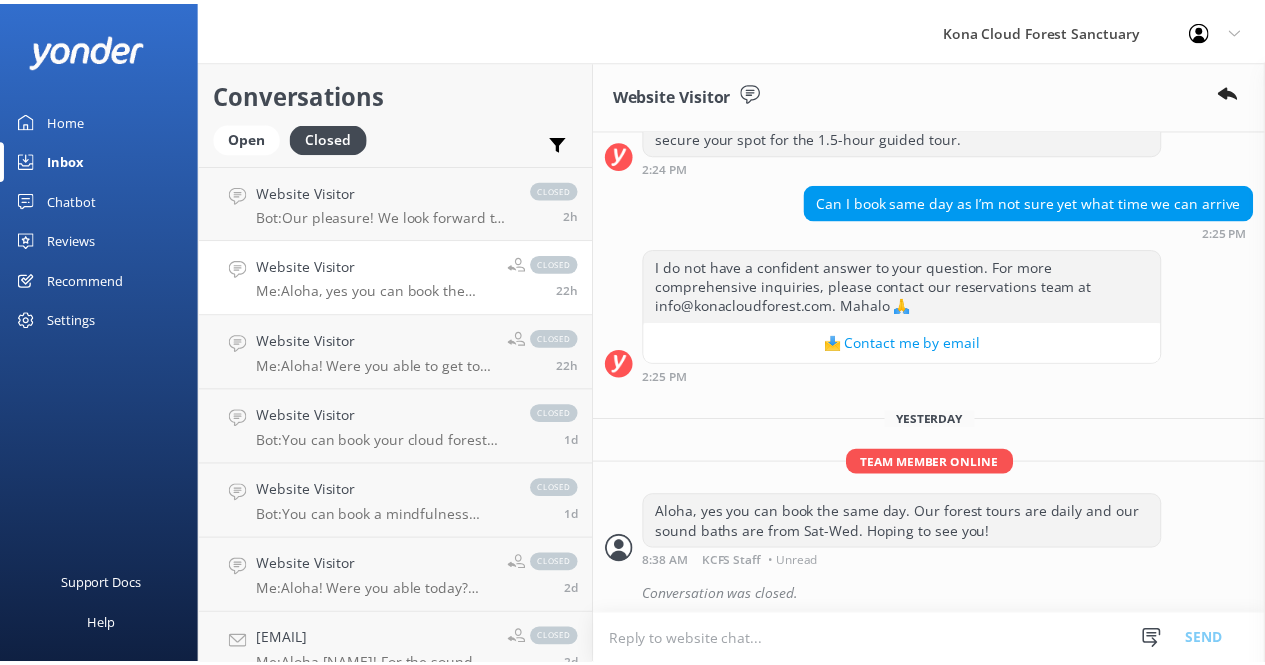 scroll, scrollTop: 386, scrollLeft: 0, axis: vertical 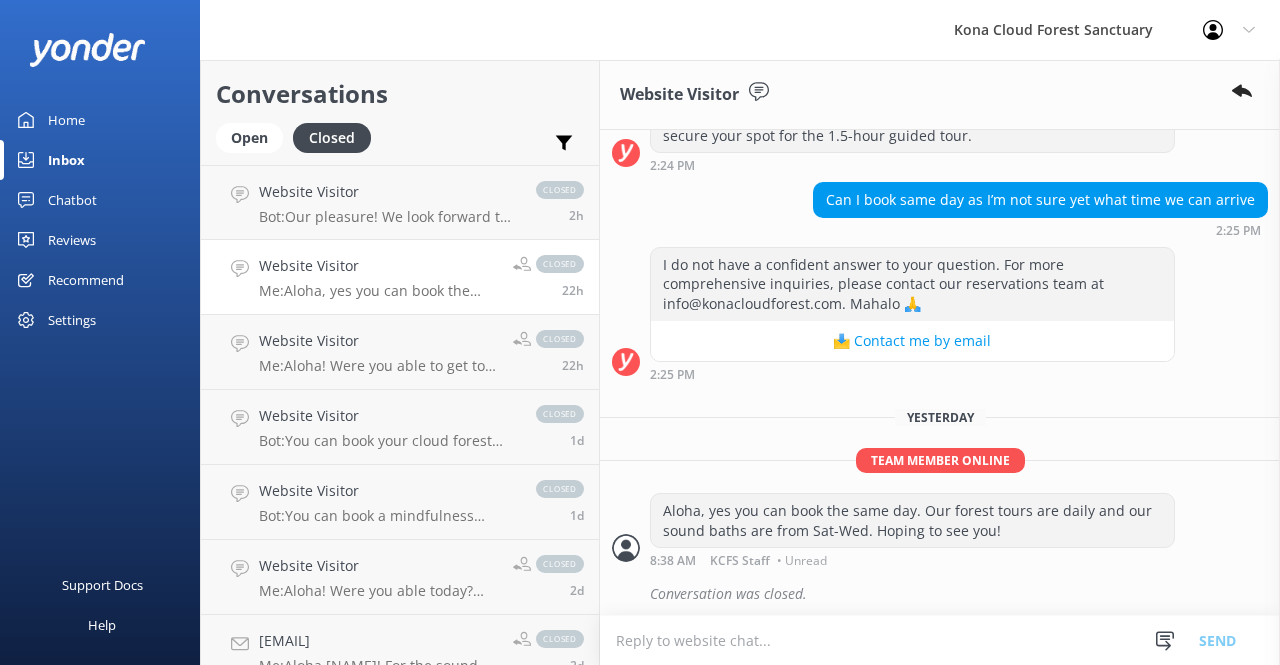 click on "Reviews" at bounding box center [72, 240] 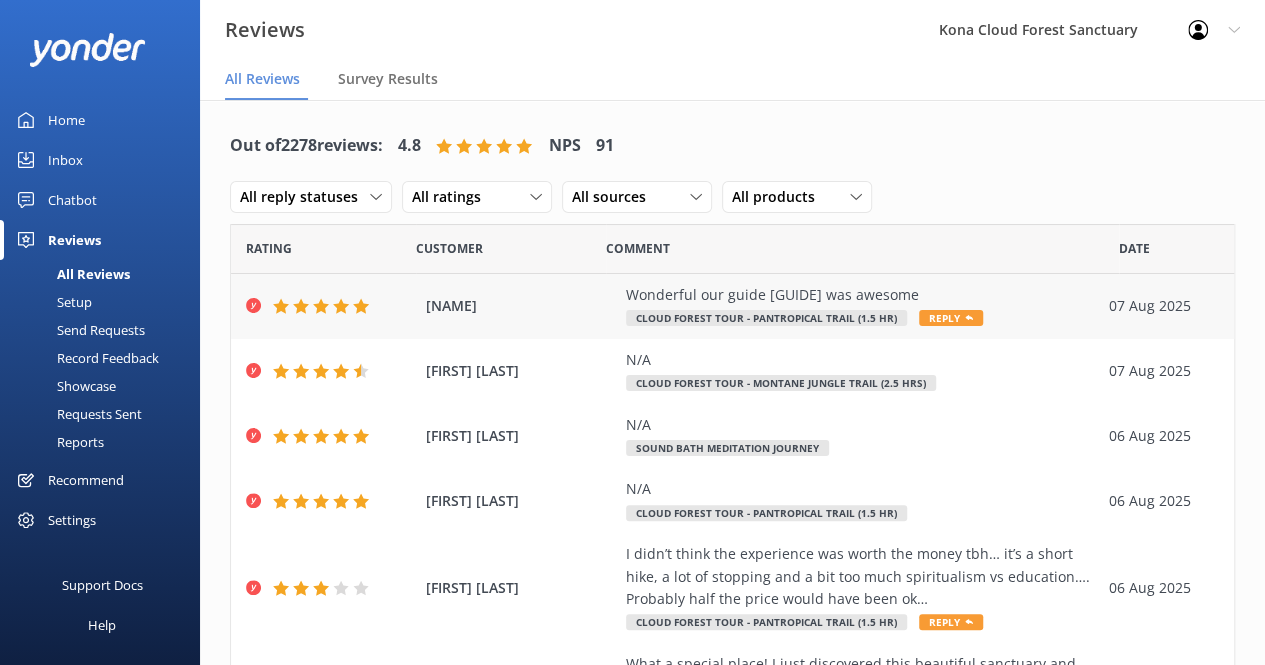 click on "Wonderful our guide [GUIDE] was awesome" at bounding box center [862, 295] 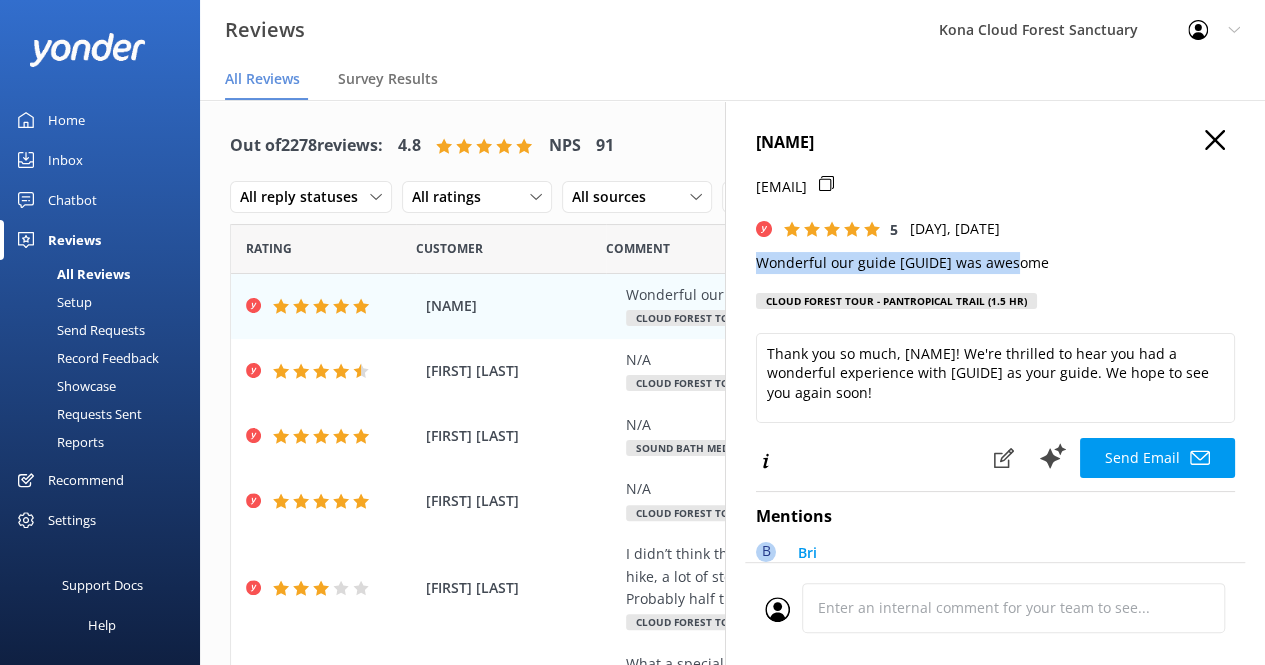 drag, startPoint x: 1030, startPoint y: 260, endPoint x: 735, endPoint y: 273, distance: 295.28632 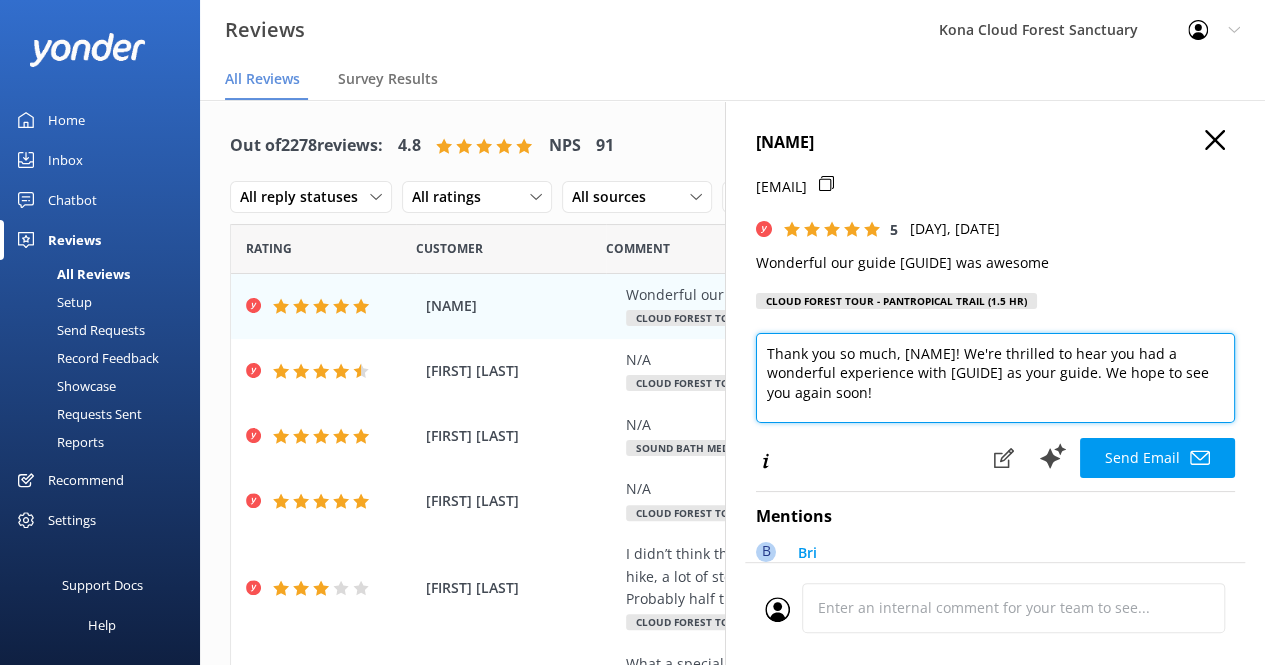 click on "Thank you so much, [NAME]! We're thrilled to hear you had a wonderful experience with [GUIDE] as your guide. We hope to see you again soon!" at bounding box center [995, 378] 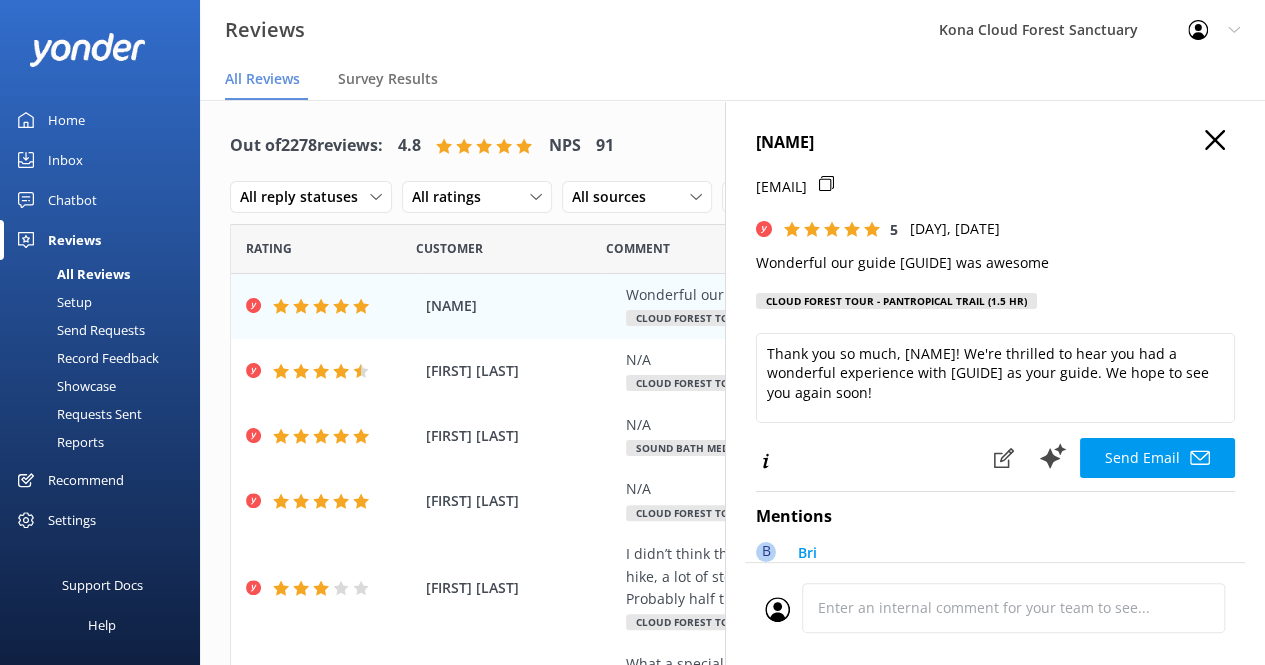 click on "Wonderful our guide [GUIDE] was awesome" at bounding box center (995, 263) 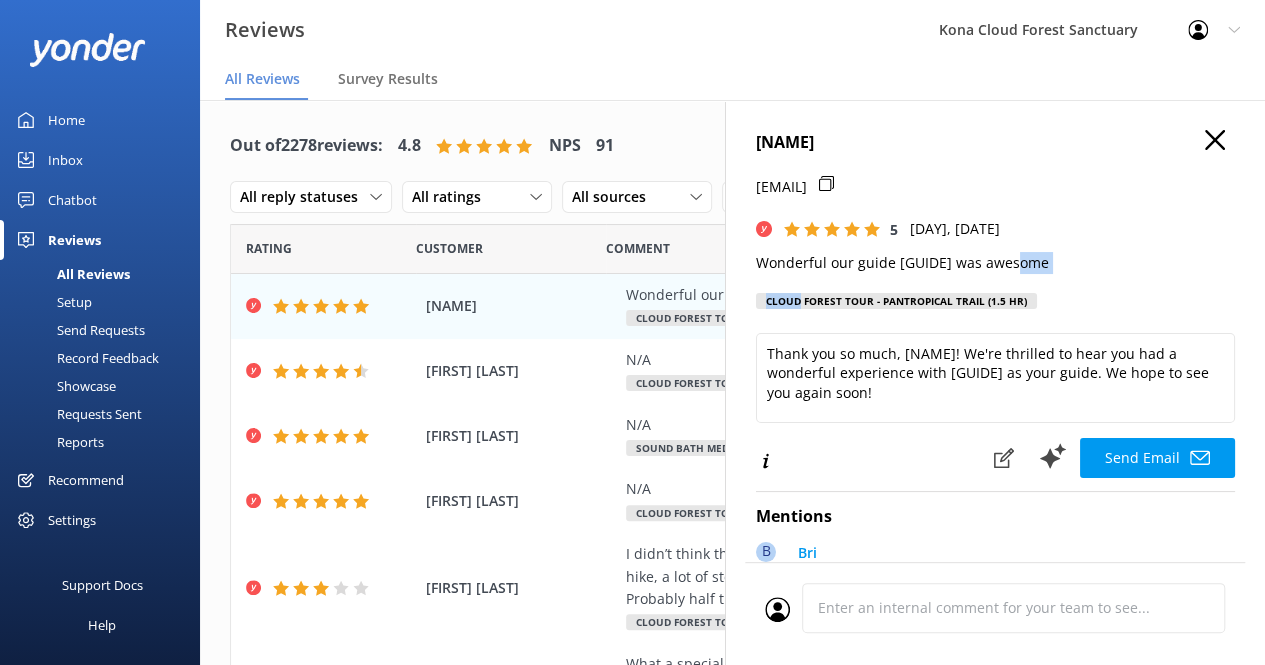 drag, startPoint x: 1024, startPoint y: 265, endPoint x: 800, endPoint y: 300, distance: 226.71788 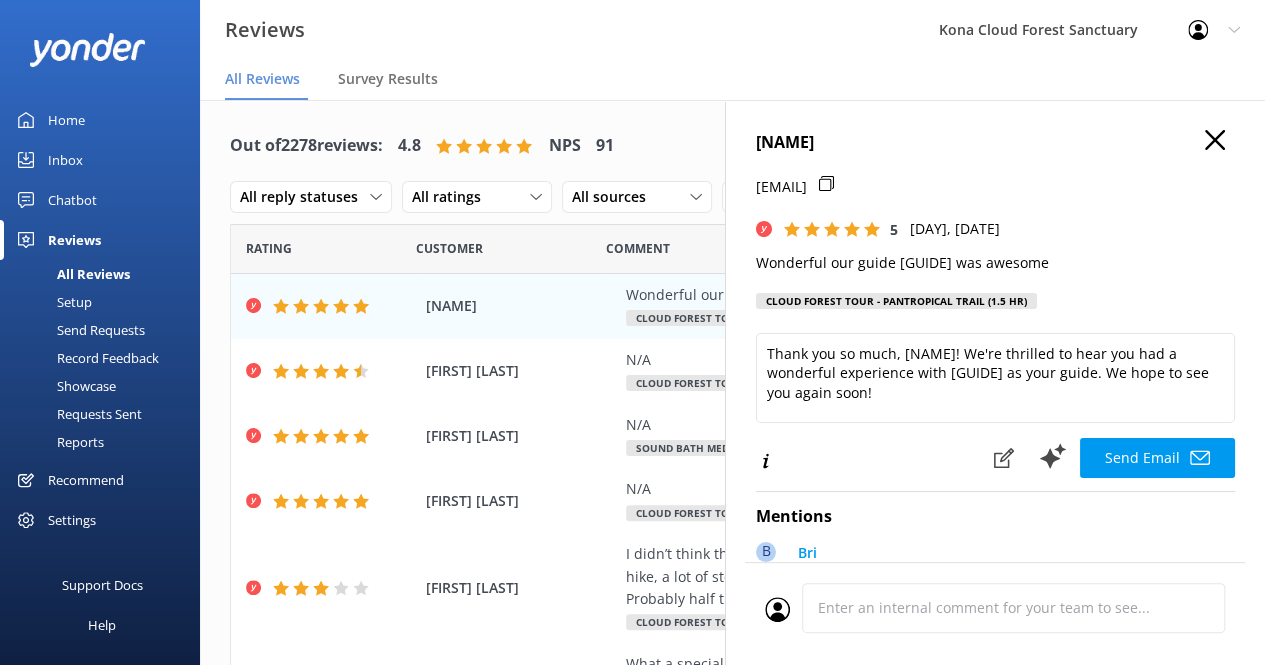 click on "Cloud Forest Tour - Pantropical Trail (1.5 hr)" at bounding box center [896, 301] 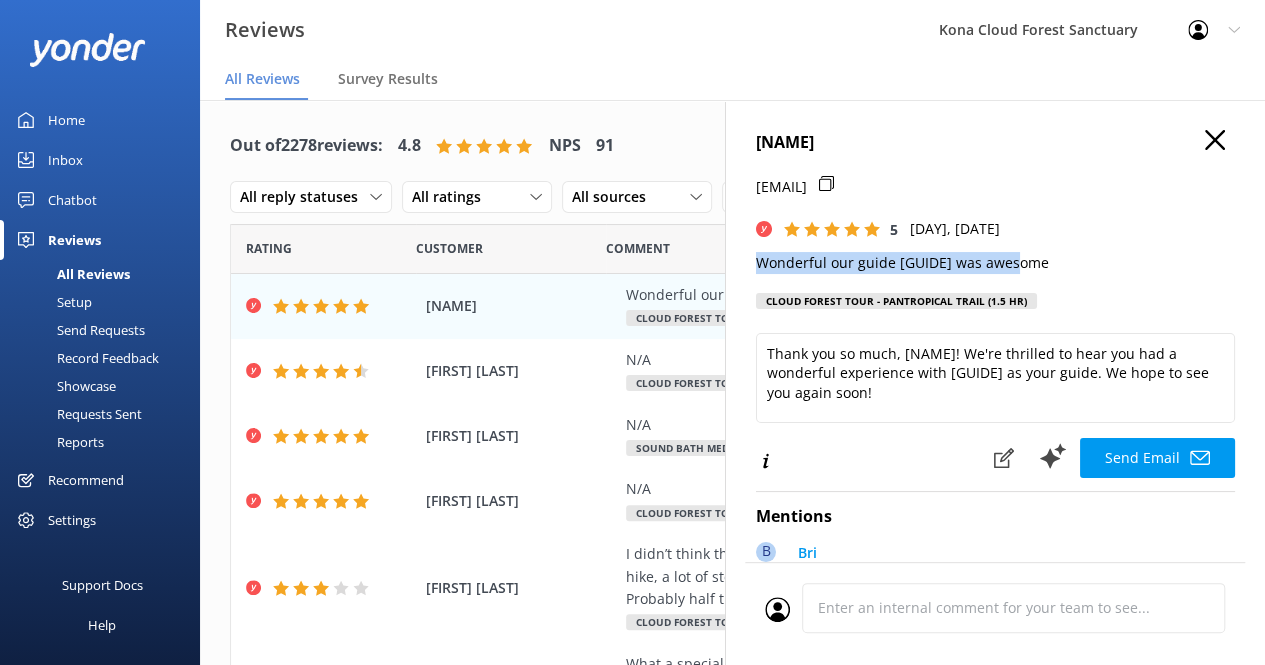 drag, startPoint x: 762, startPoint y: 265, endPoint x: 1020, endPoint y: 263, distance: 258.00775 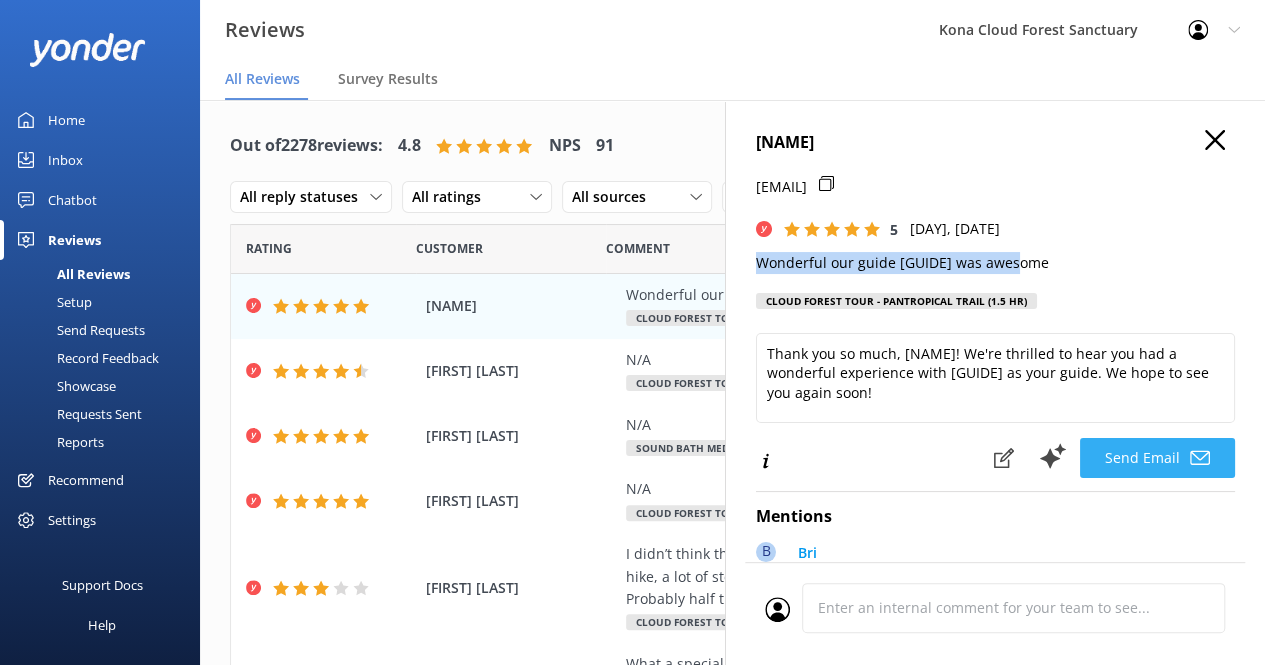 click on "Send Email" at bounding box center [1157, 458] 